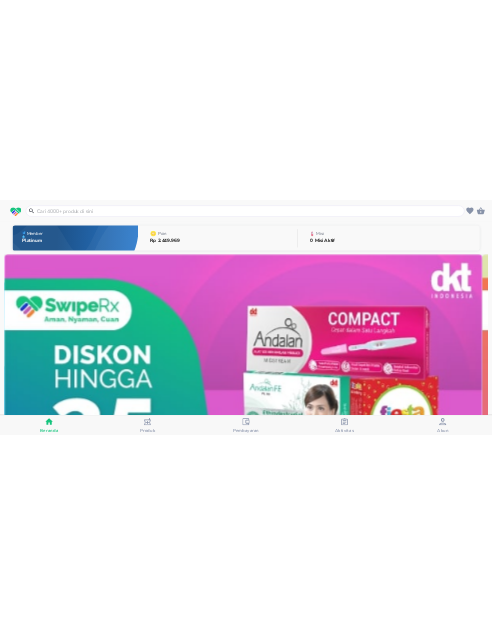 scroll, scrollTop: 0, scrollLeft: 0, axis: both 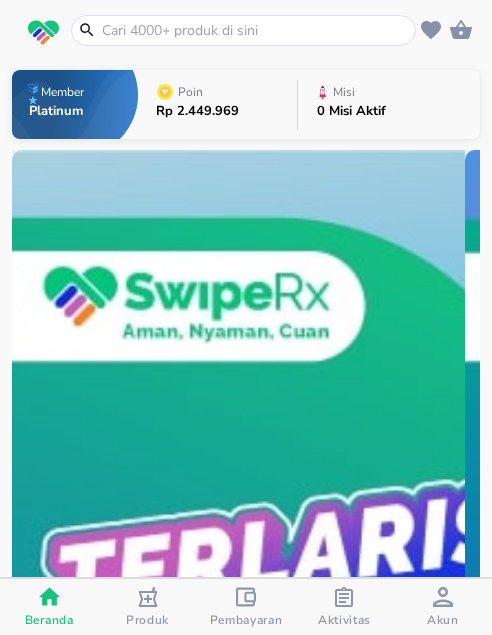 click at bounding box center (243, 30) 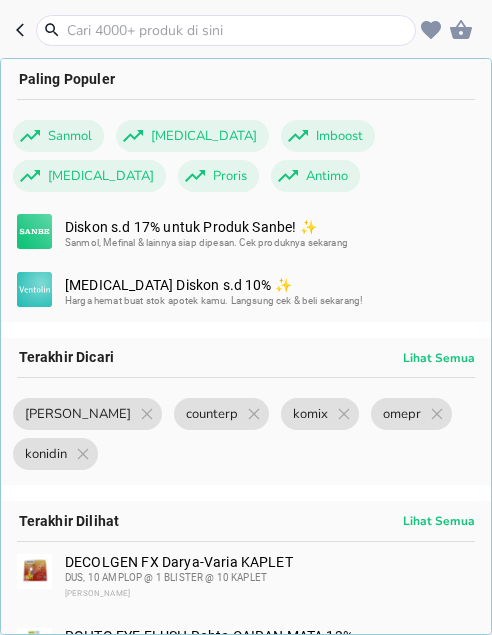 click at bounding box center [238, 30] 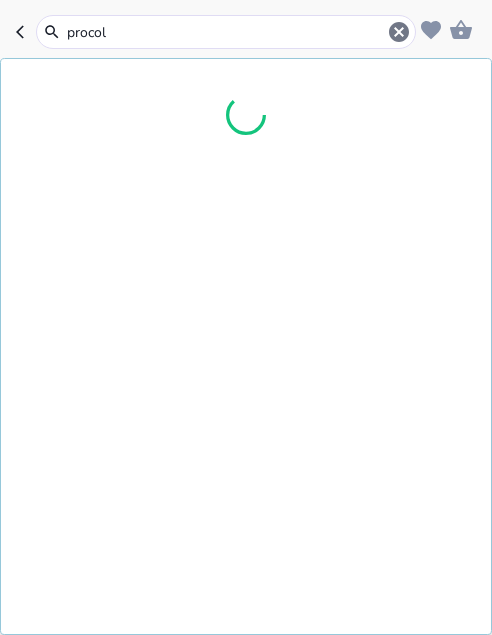 type on "procold" 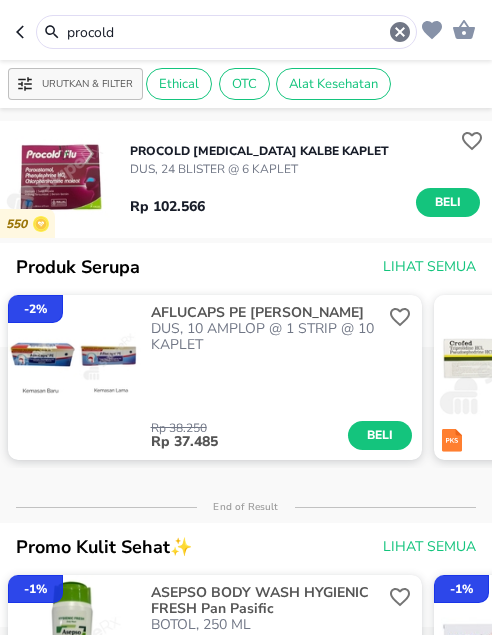 drag, startPoint x: 161, startPoint y: 34, endPoint x: -29, endPoint y: 5, distance: 192.20041 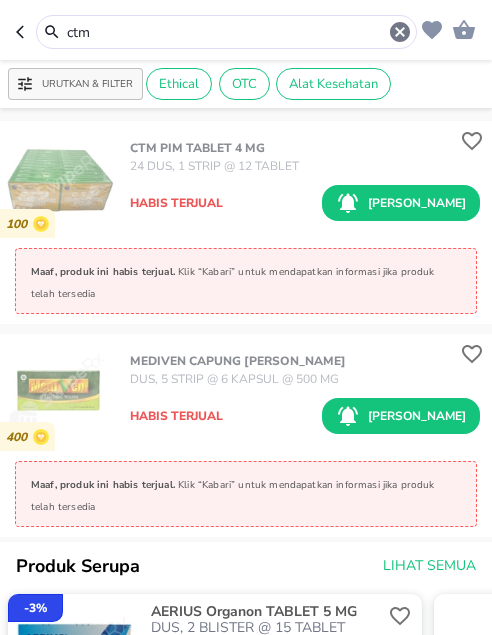 scroll, scrollTop: 200, scrollLeft: 0, axis: vertical 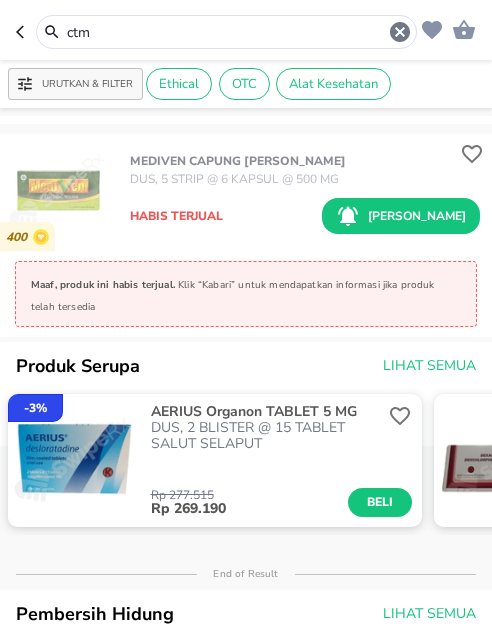 drag, startPoint x: 121, startPoint y: 26, endPoint x: 25, endPoint y: 17, distance: 96.42095 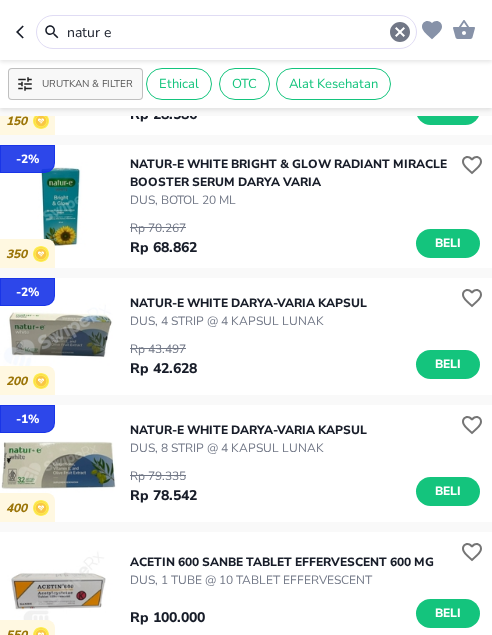 scroll, scrollTop: 1300, scrollLeft: 0, axis: vertical 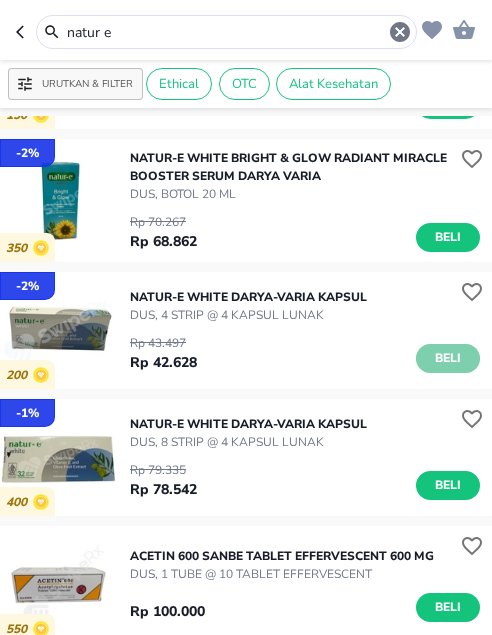 click on "Beli" at bounding box center (448, 358) 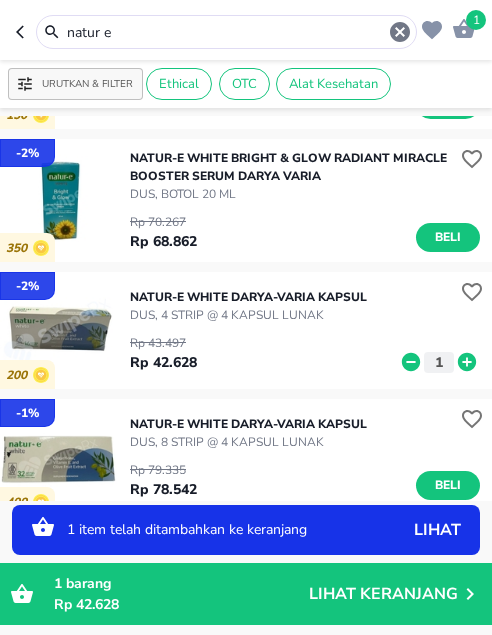 drag, startPoint x: 141, startPoint y: 34, endPoint x: -25, endPoint y: 28, distance: 166.1084 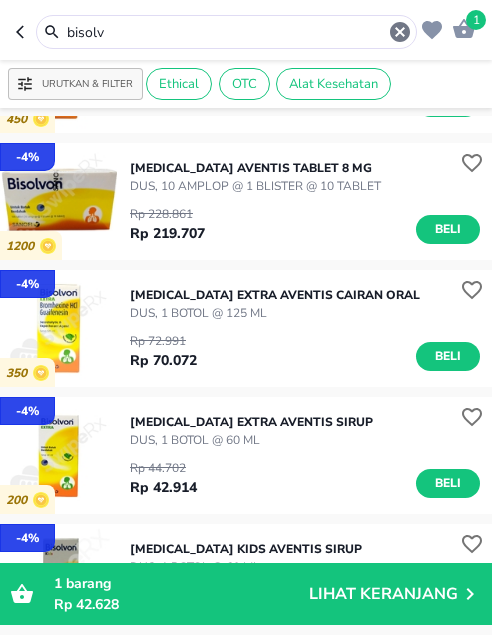 scroll, scrollTop: 0, scrollLeft: 0, axis: both 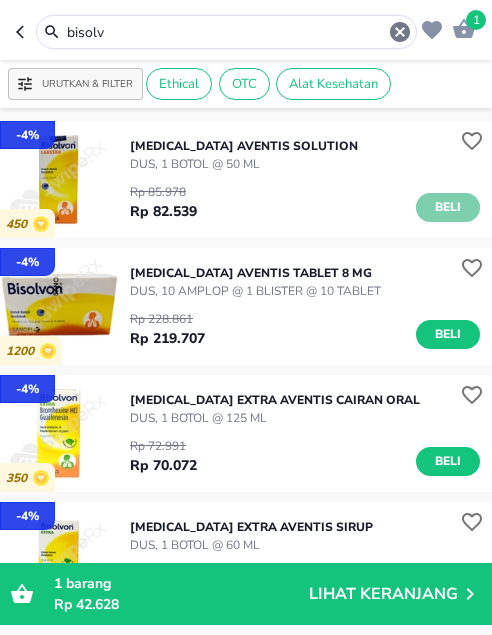 click on "Beli" at bounding box center [448, 207] 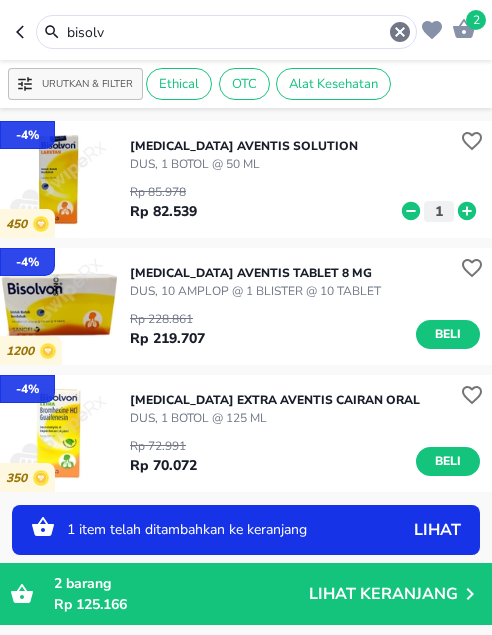 drag, startPoint x: 120, startPoint y: 29, endPoint x: -30, endPoint y: 34, distance: 150.08331 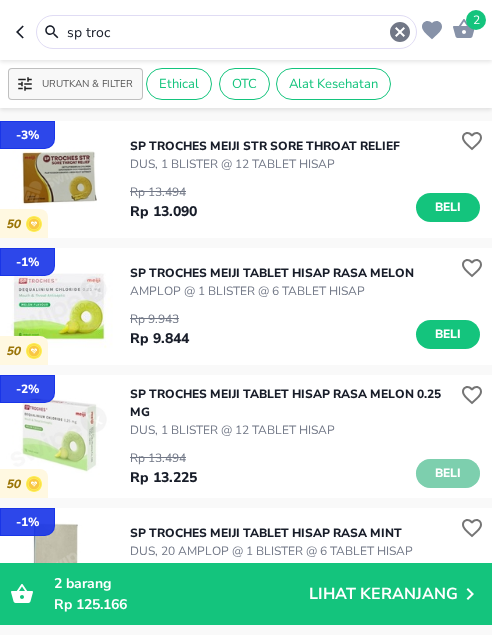 click on "Beli" at bounding box center [448, 473] 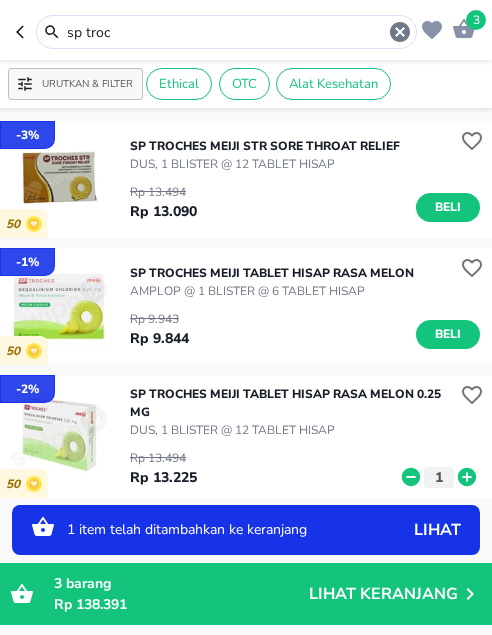 click 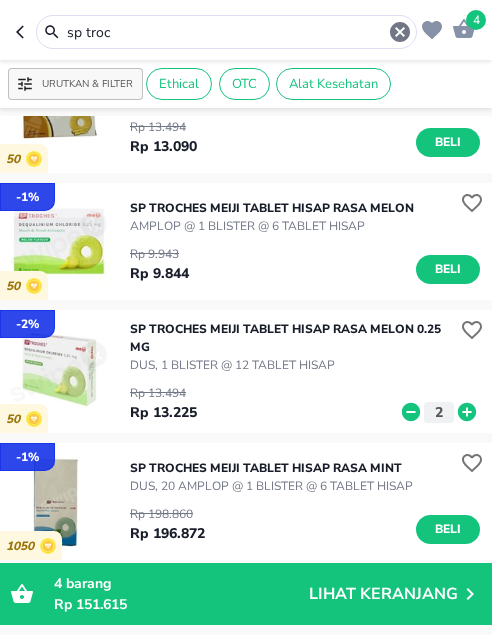 scroll, scrollTop: 100, scrollLeft: 0, axis: vertical 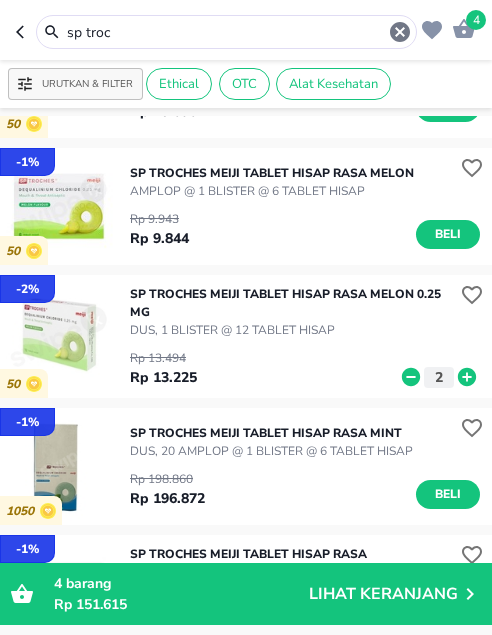 drag, startPoint x: 139, startPoint y: 25, endPoint x: 39, endPoint y: 23, distance: 100.02 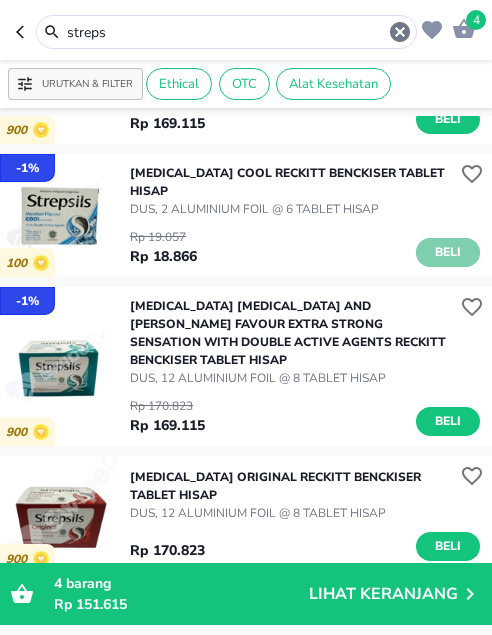 click on "Beli" at bounding box center (448, 252) 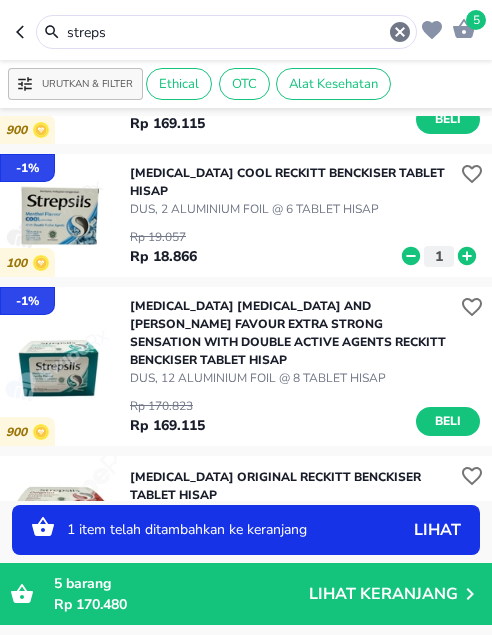 click 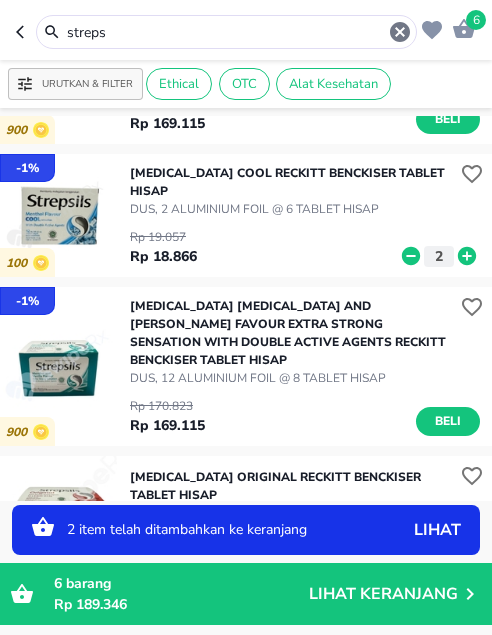 drag, startPoint x: 132, startPoint y: 32, endPoint x: -13, endPoint y: 18, distance: 145.6743 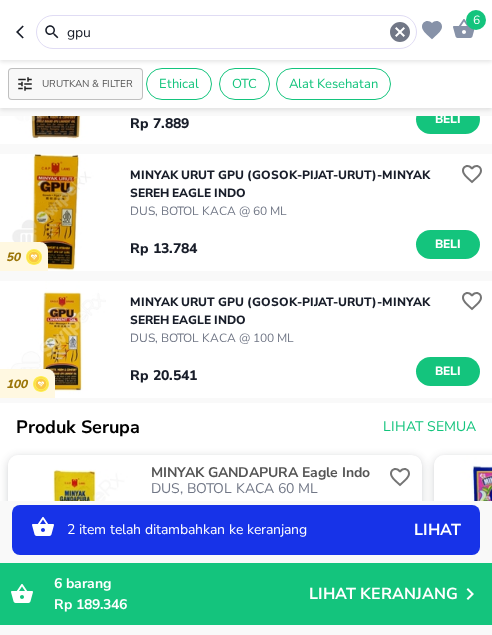 scroll, scrollTop: 0, scrollLeft: 0, axis: both 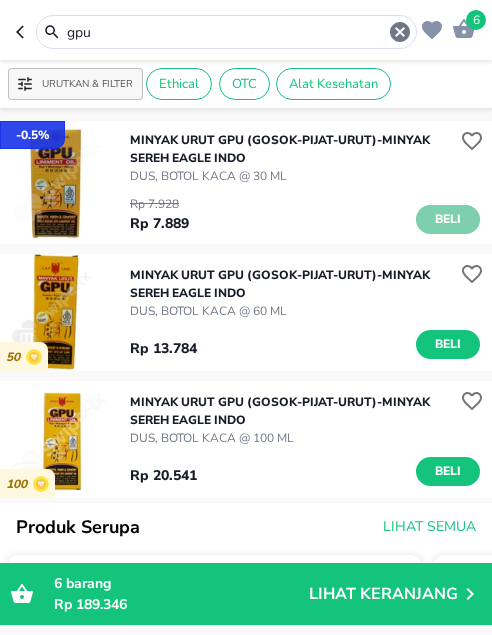 click on "Beli" at bounding box center (448, 219) 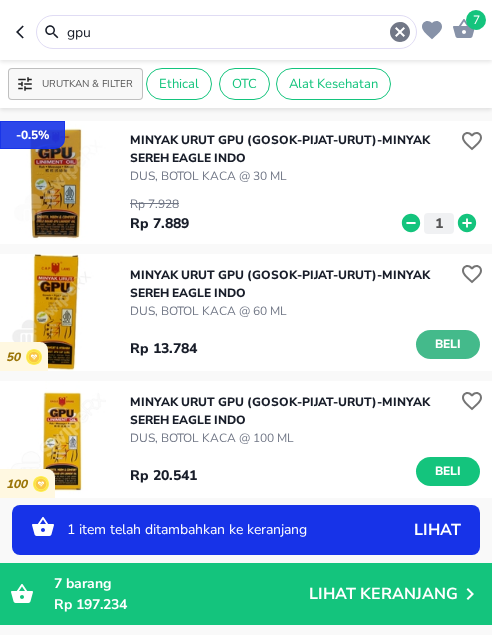 click 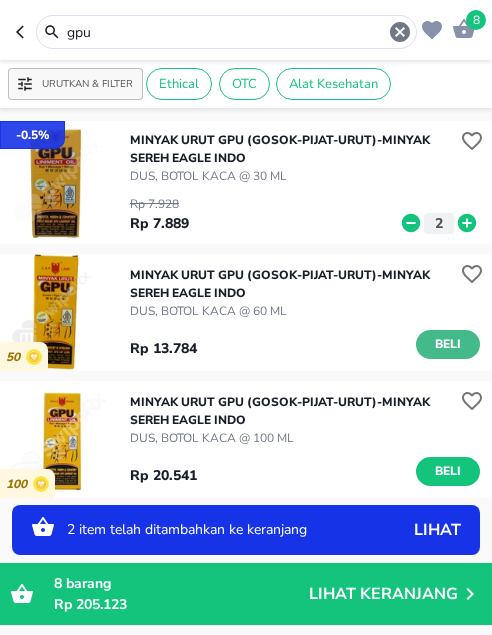 click on "Beli" at bounding box center [448, 344] 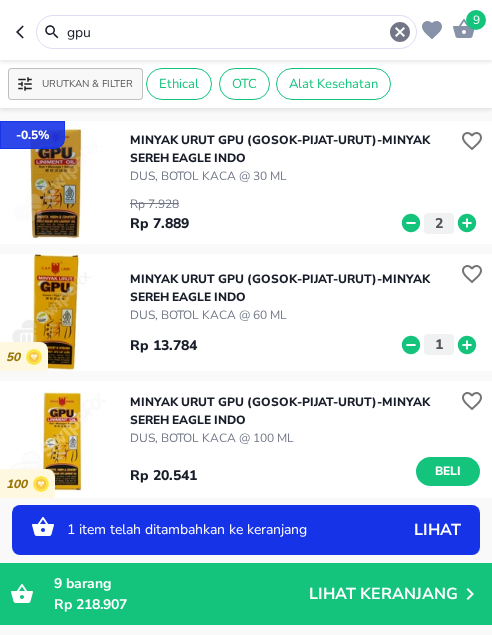 click 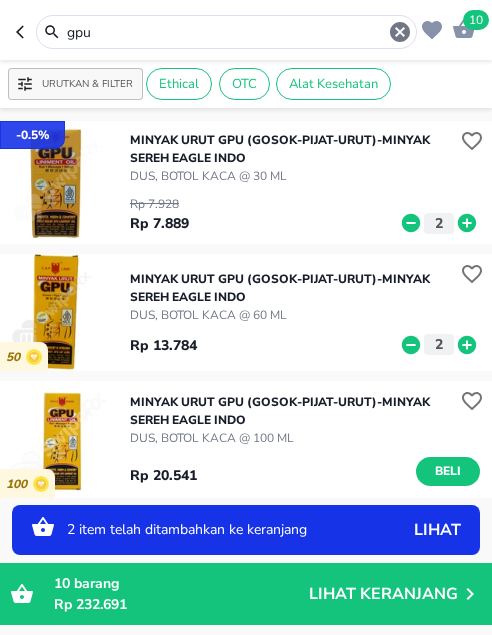click 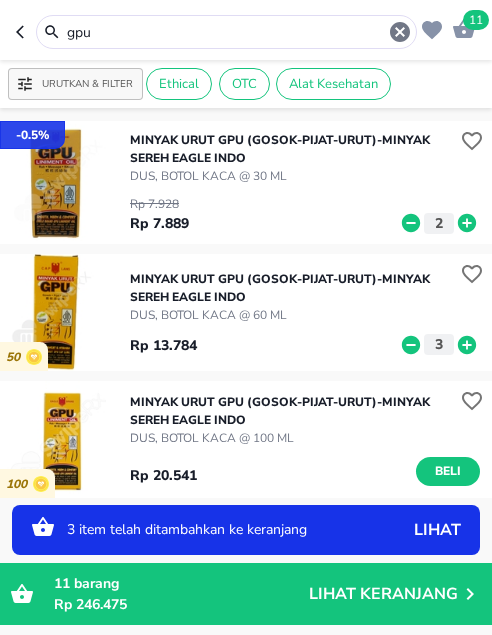 click 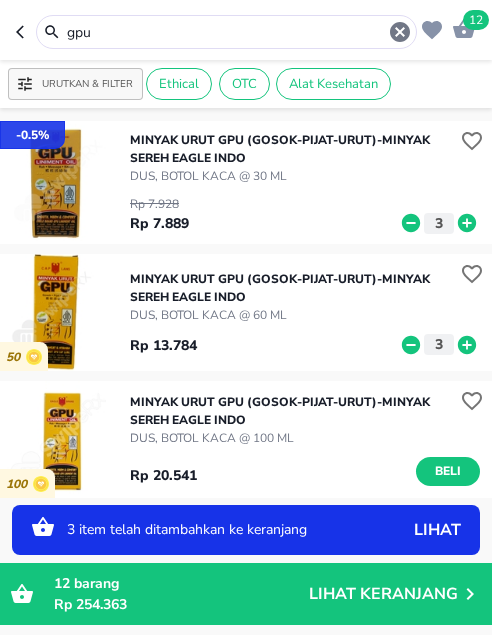 drag, startPoint x: 130, startPoint y: 32, endPoint x: -44, endPoint y: 33, distance: 174.00287 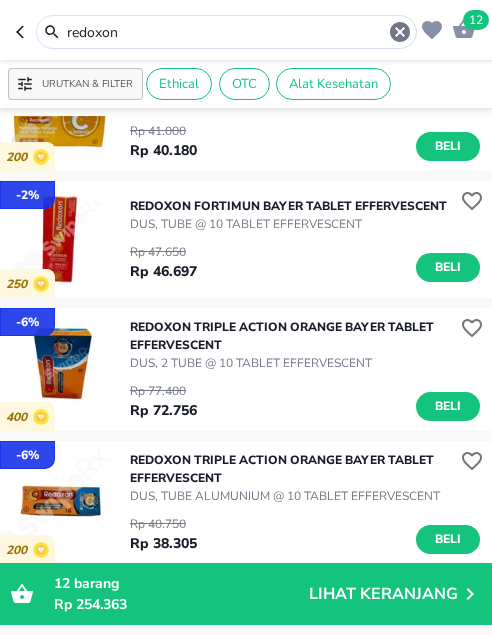 scroll, scrollTop: 500, scrollLeft: 0, axis: vertical 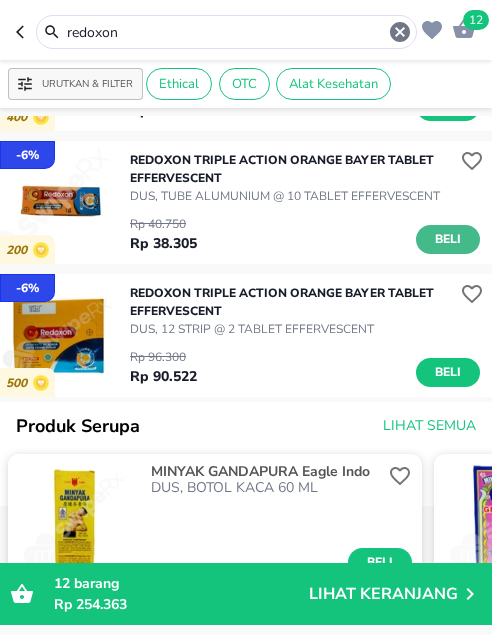 click on "Beli" at bounding box center [448, 239] 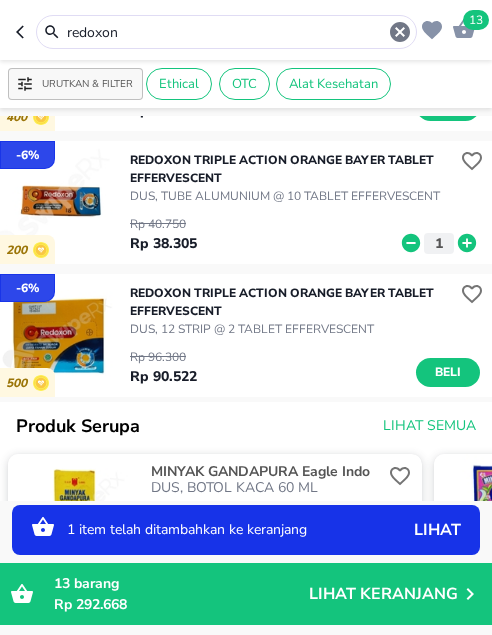 drag, startPoint x: 146, startPoint y: 26, endPoint x: 3, endPoint y: 25, distance: 143.0035 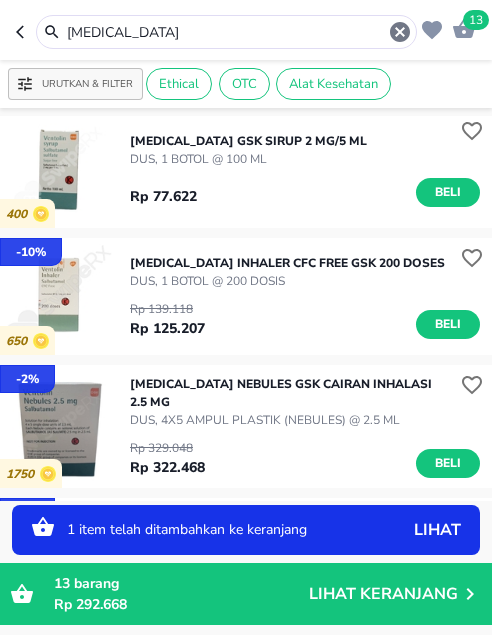 scroll, scrollTop: 0, scrollLeft: 0, axis: both 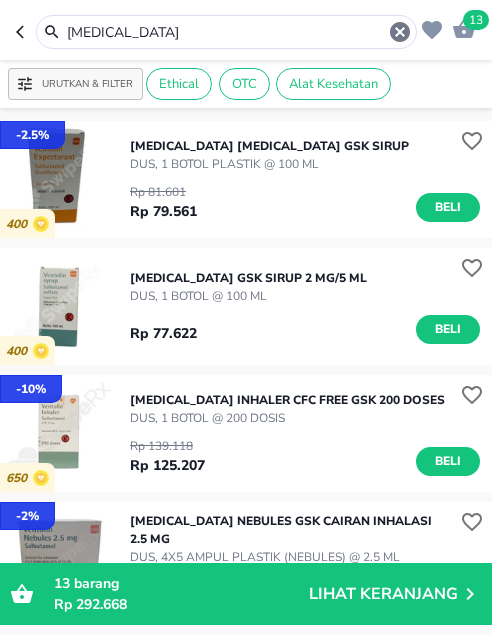 drag, startPoint x: 152, startPoint y: 34, endPoint x: 11, endPoint y: 30, distance: 141.05673 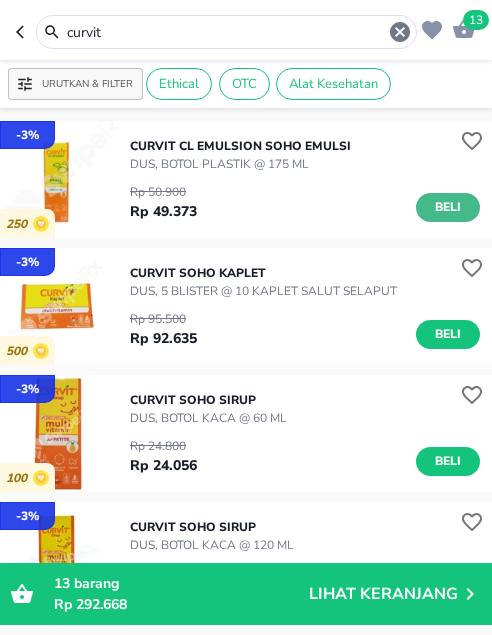 click on "Beli" at bounding box center [448, 207] 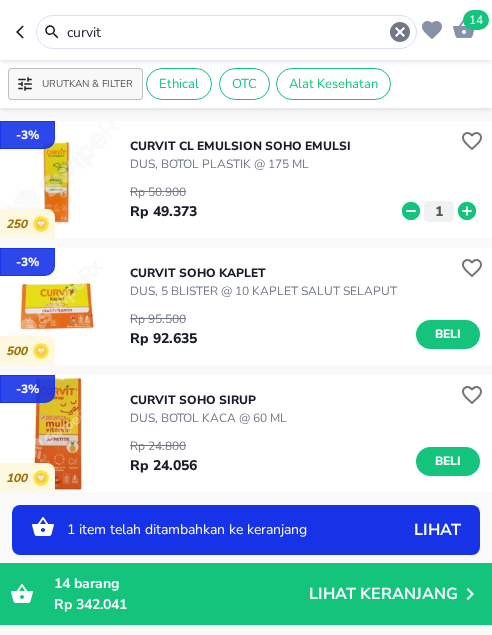 drag, startPoint x: 127, startPoint y: 29, endPoint x: -43, endPoint y: 22, distance: 170.14406 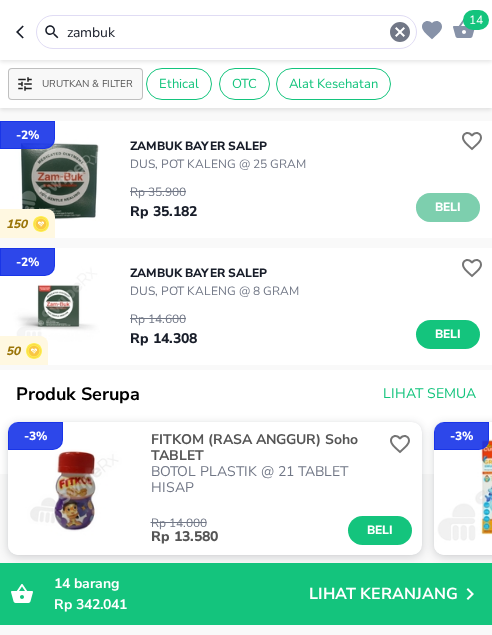 click on "Beli" at bounding box center [448, 207] 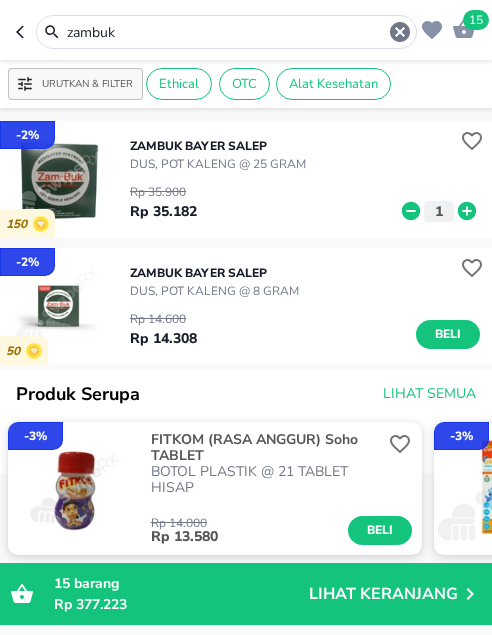 click 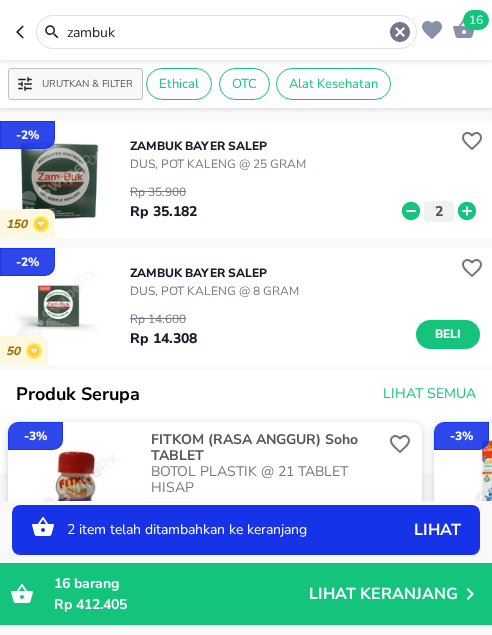 drag, startPoint x: 103, startPoint y: 31, endPoint x: 18, endPoint y: 28, distance: 85.052925 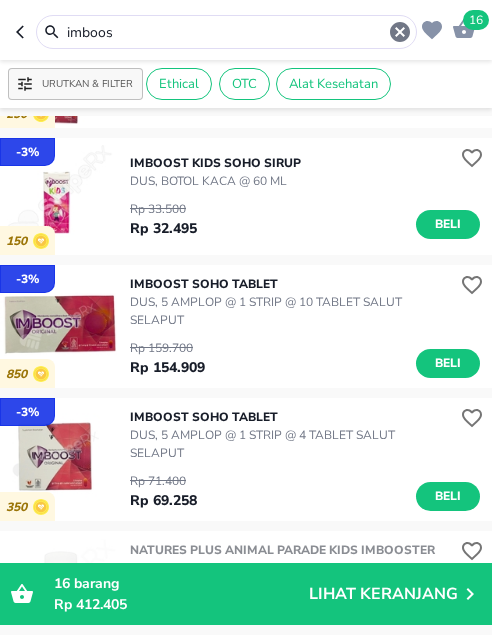 scroll, scrollTop: 2300, scrollLeft: 0, axis: vertical 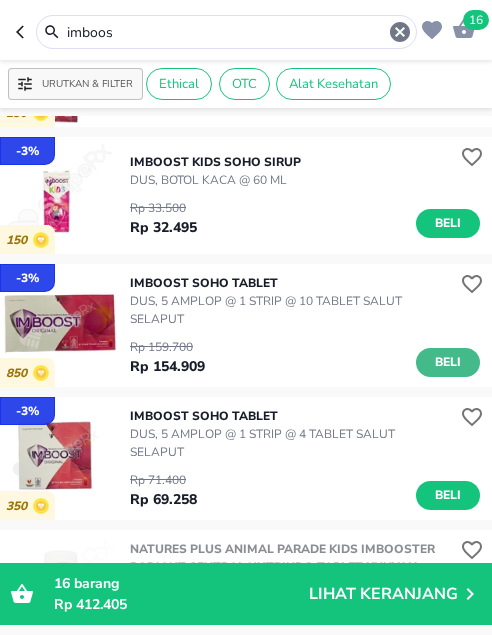 click on "Beli" at bounding box center (448, 362) 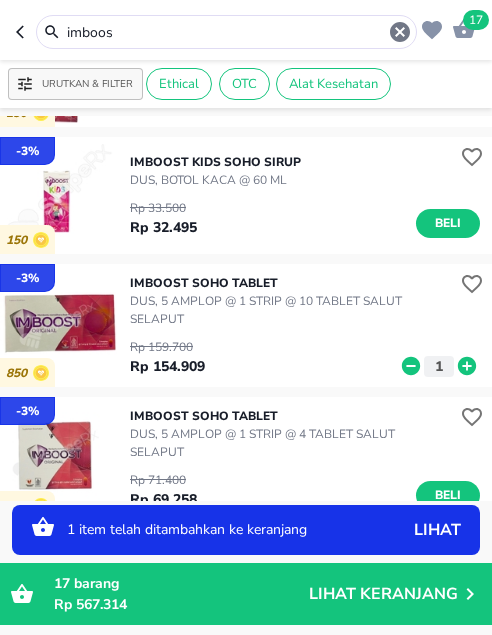 drag, startPoint x: 135, startPoint y: 34, endPoint x: 20, endPoint y: 27, distance: 115.212845 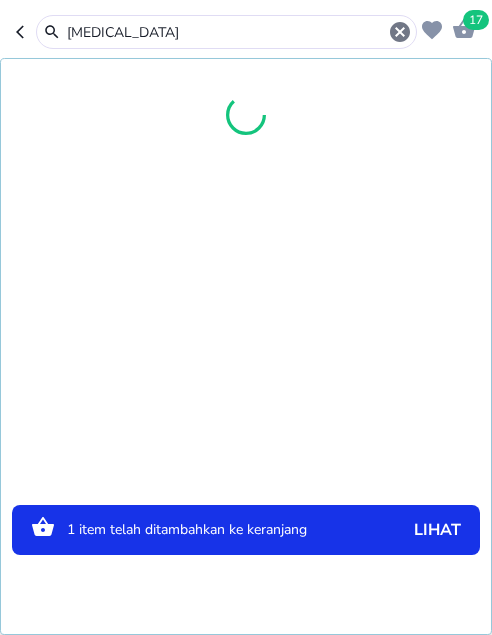 type on "[MEDICAL_DATA]" 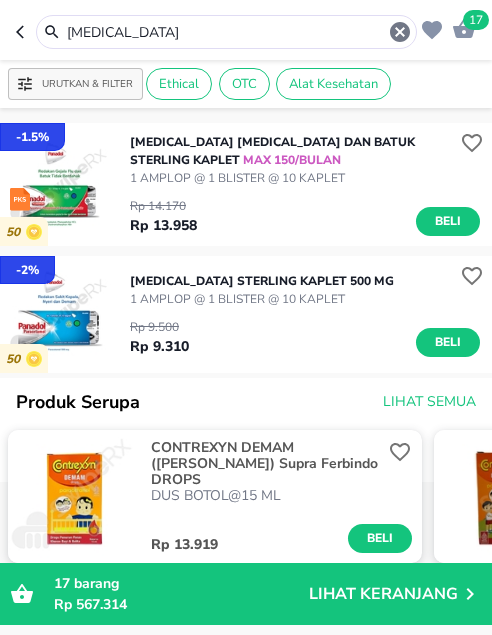 scroll, scrollTop: 500, scrollLeft: 0, axis: vertical 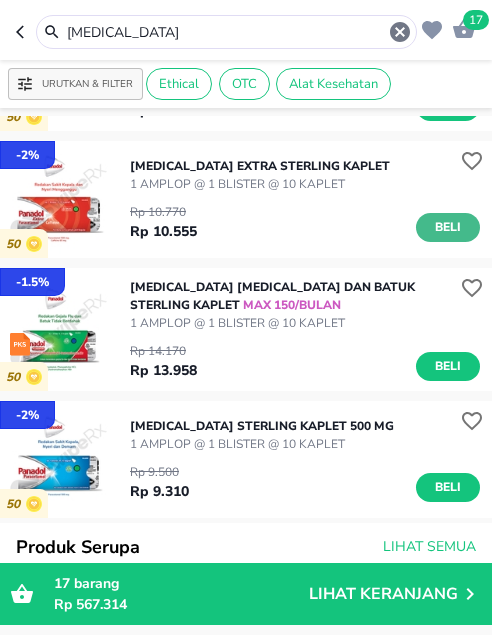 click on "Beli" at bounding box center (448, 227) 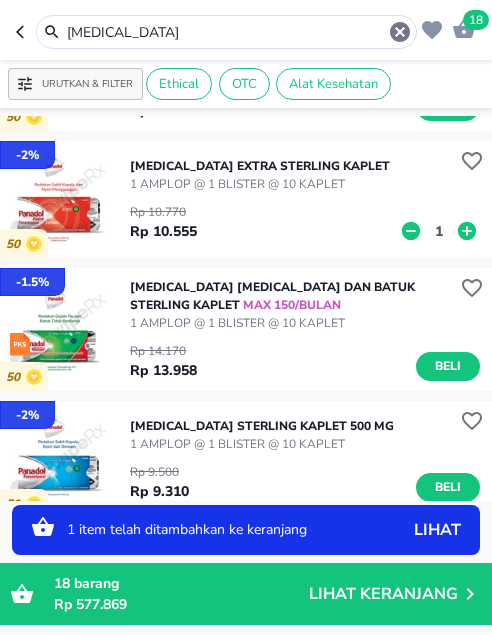 click on "1" at bounding box center [439, 231] 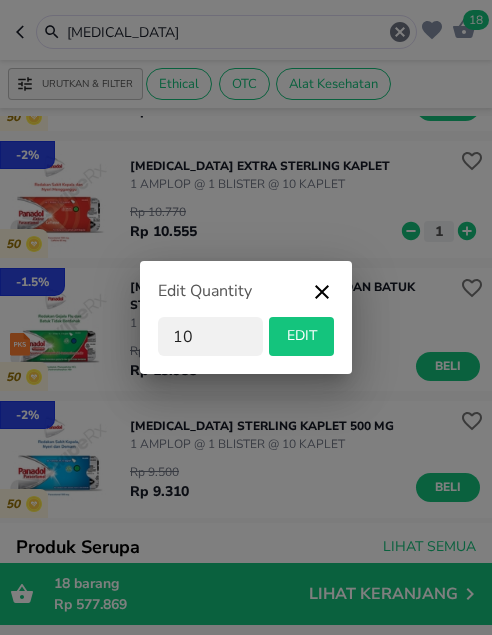 type on "10" 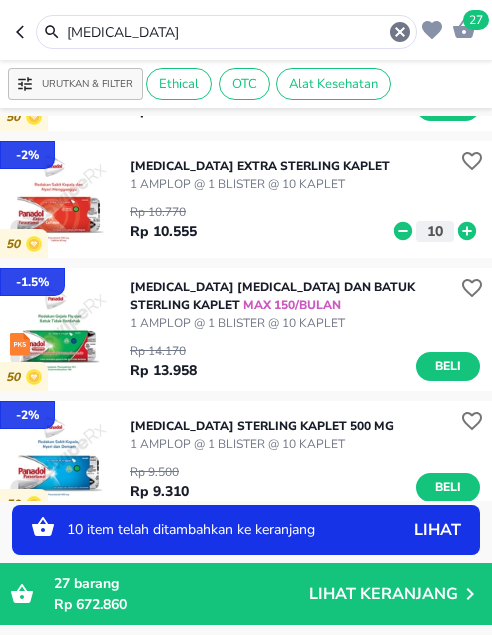 drag, startPoint x: 138, startPoint y: 34, endPoint x: -24, endPoint y: 21, distance: 162.52077 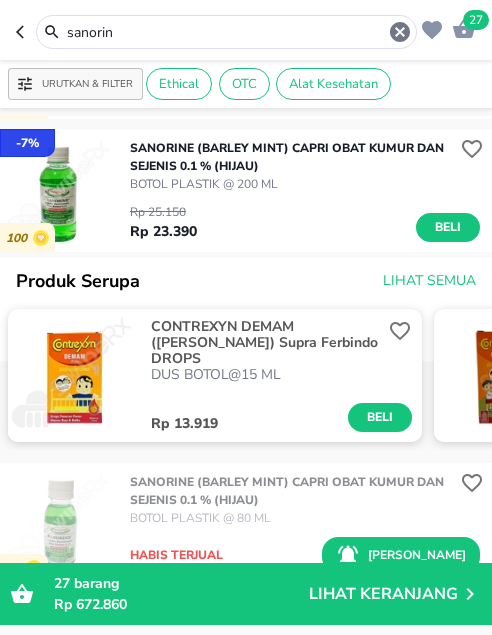 scroll, scrollTop: 400, scrollLeft: 0, axis: vertical 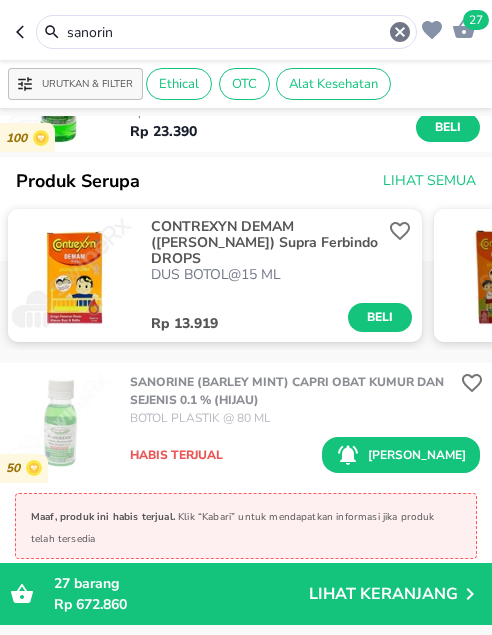 drag, startPoint x: 134, startPoint y: 34, endPoint x: -16, endPoint y: 34, distance: 150 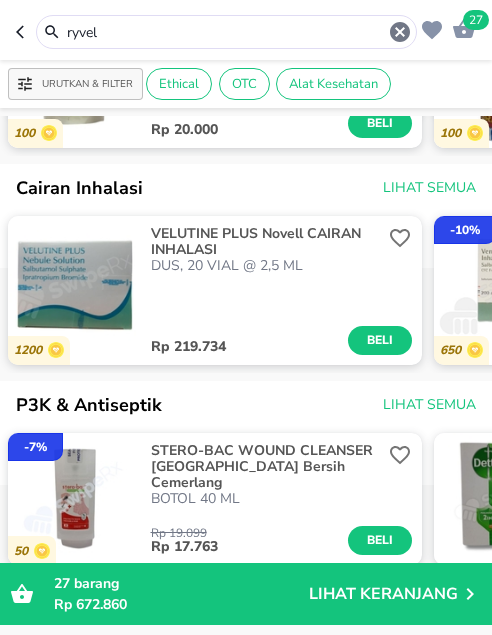 scroll, scrollTop: 0, scrollLeft: 0, axis: both 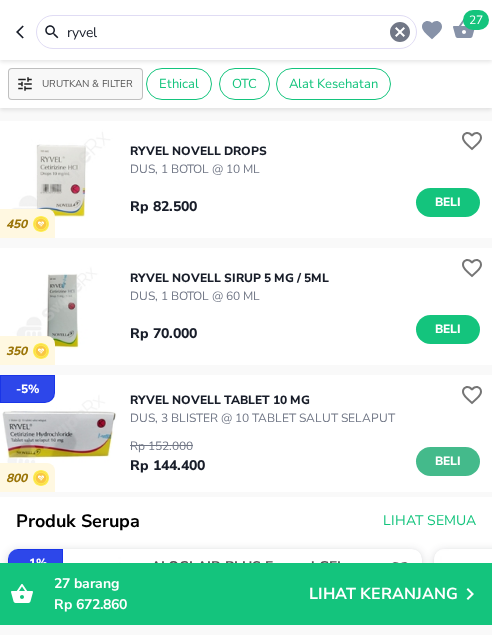 click on "Beli" at bounding box center [448, 461] 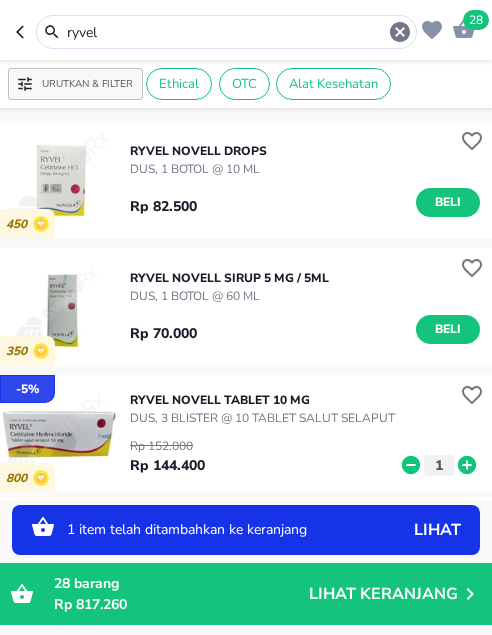 drag, startPoint x: 127, startPoint y: 32, endPoint x: 10, endPoint y: 30, distance: 117.01709 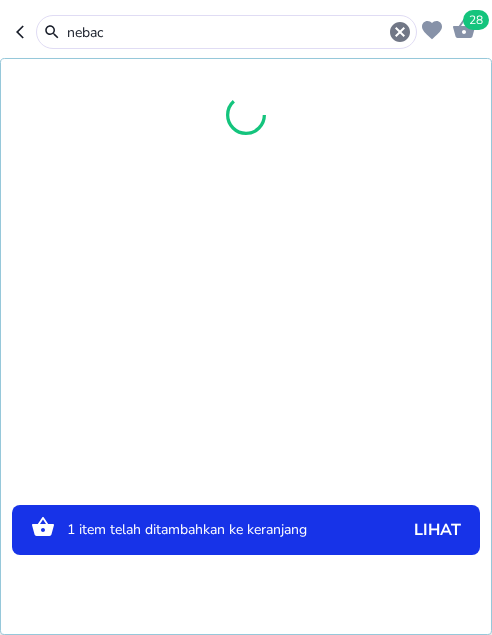 type on "nebac" 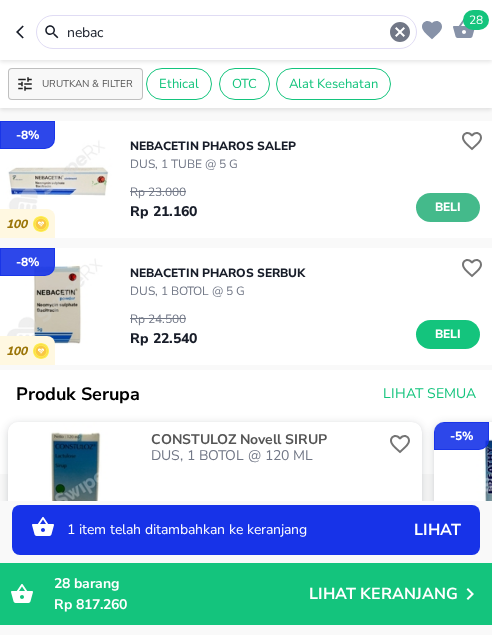 click on "Beli" at bounding box center (448, 207) 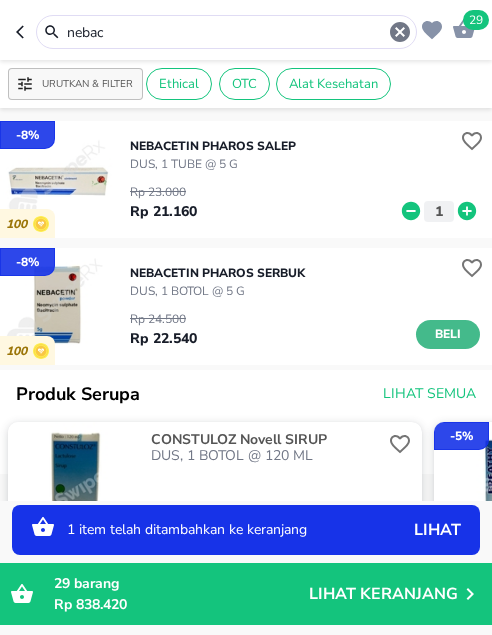 click on "Beli" at bounding box center (448, 334) 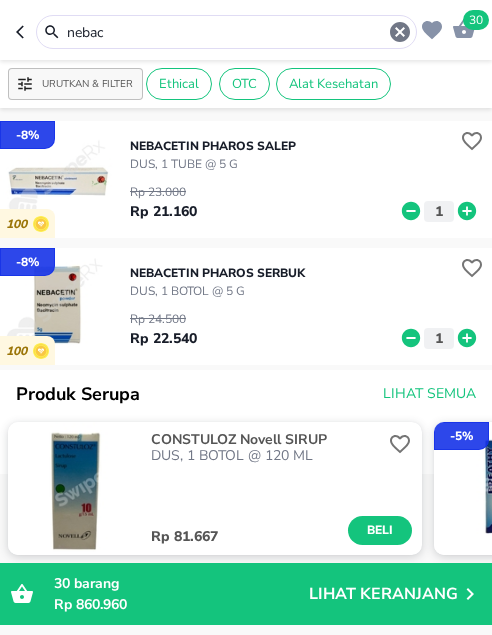 click on "30" at bounding box center (476, 20) 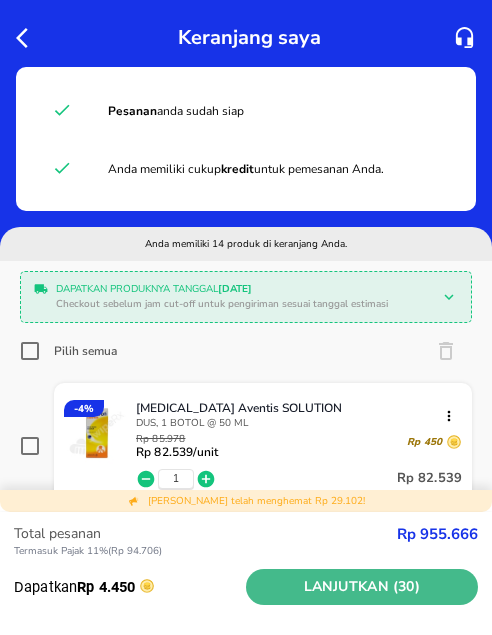 click on "Lanjutkan (30)" at bounding box center [362, 587] 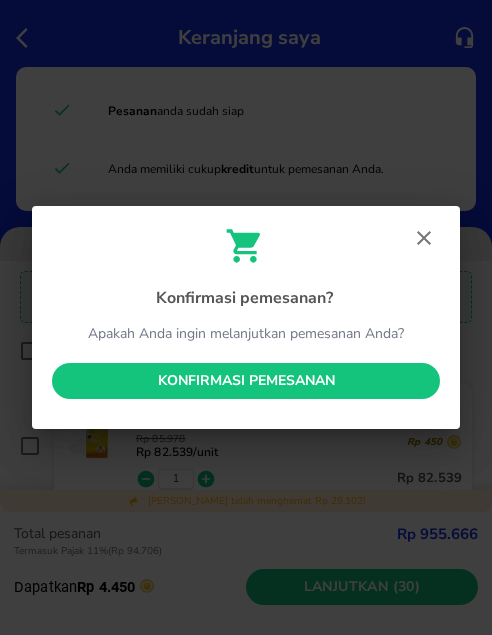 click on "Konfirmasi pemesanan" at bounding box center [246, 381] 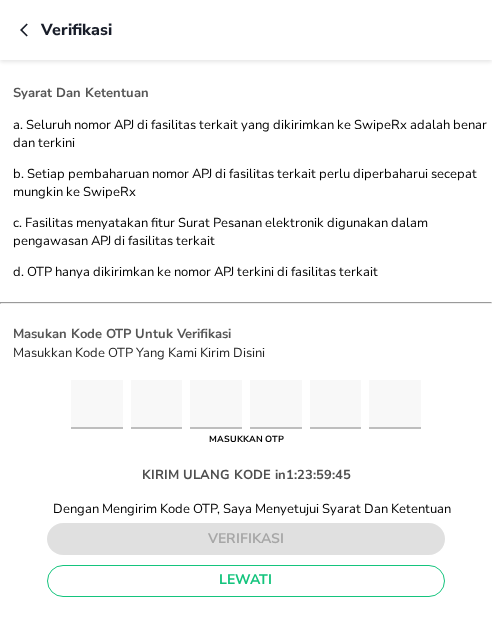 click at bounding box center (97, 404) 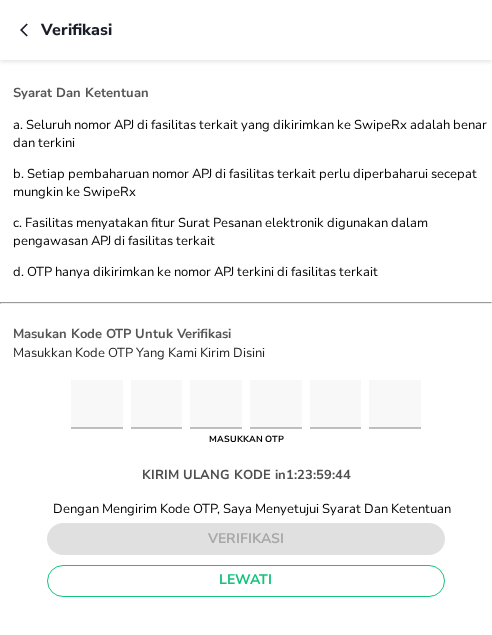 type on "9" 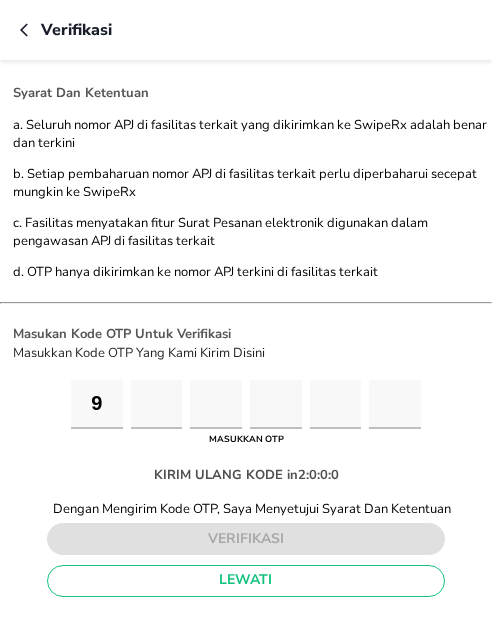 type on "1" 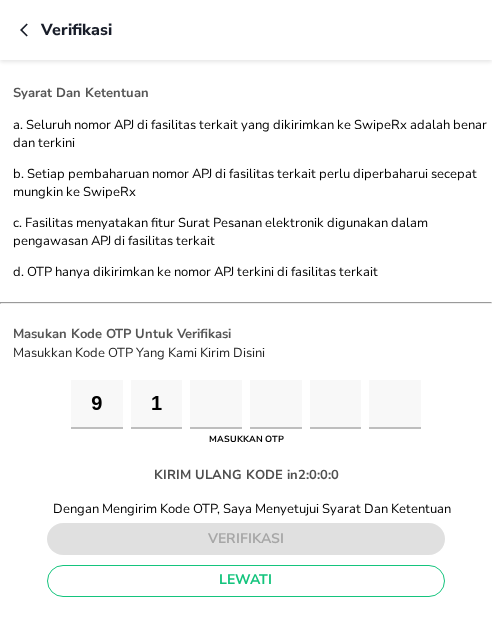 type on "4" 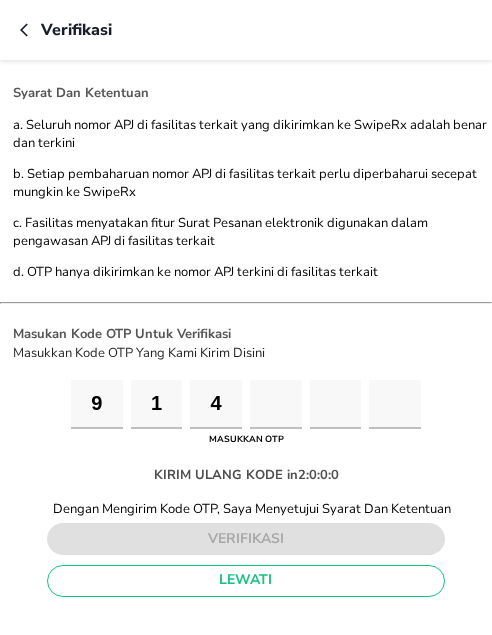 type on "8" 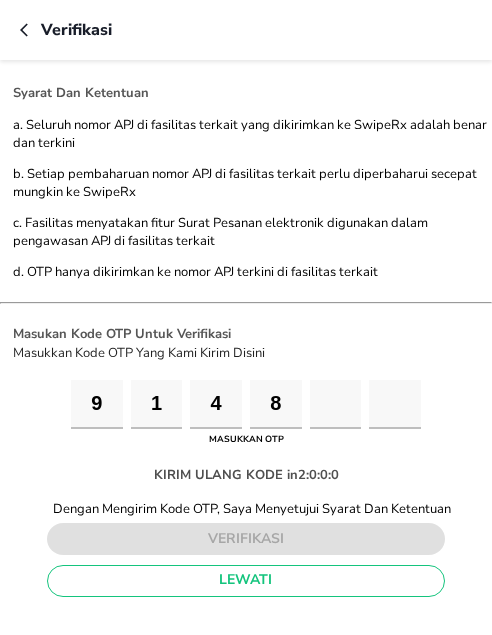 type on "6" 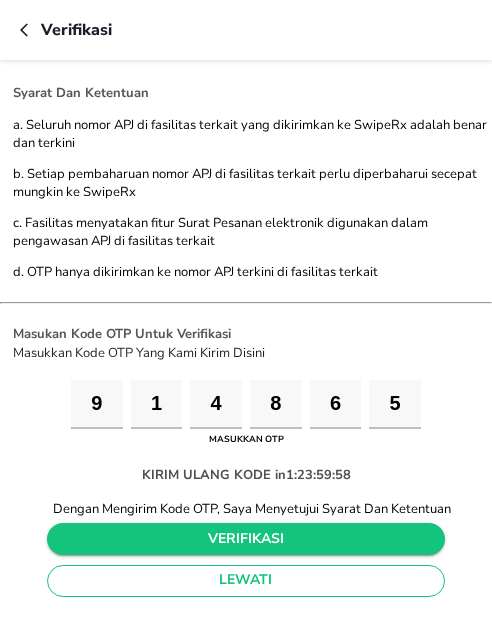 type on "5" 